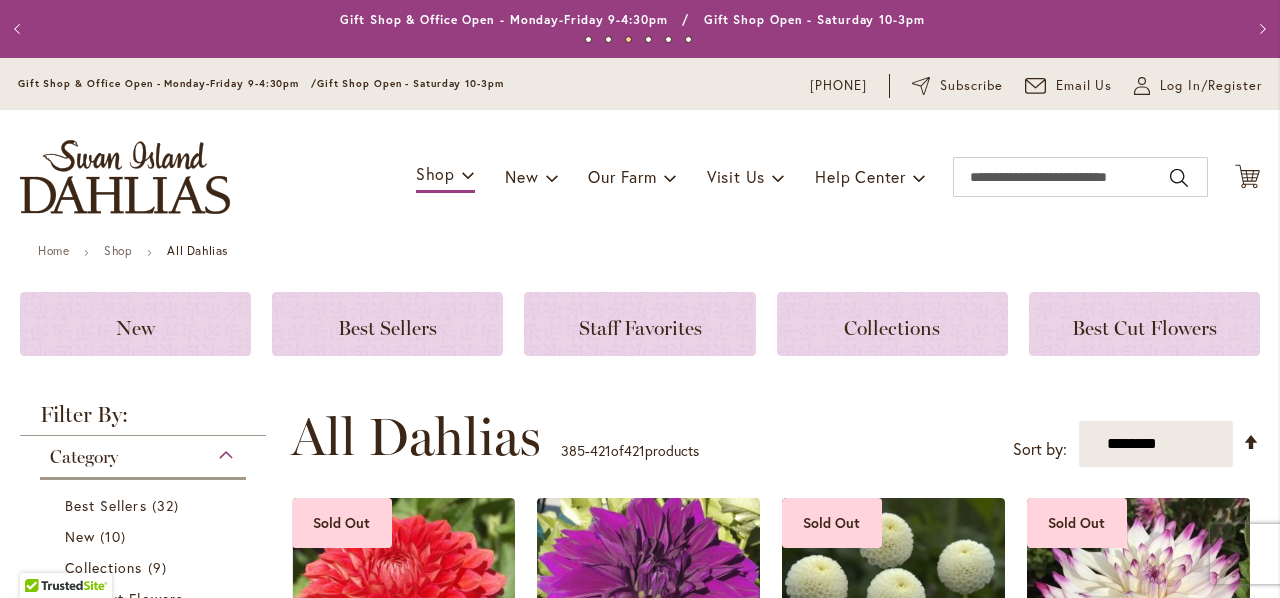 scroll, scrollTop: 0, scrollLeft: 0, axis: both 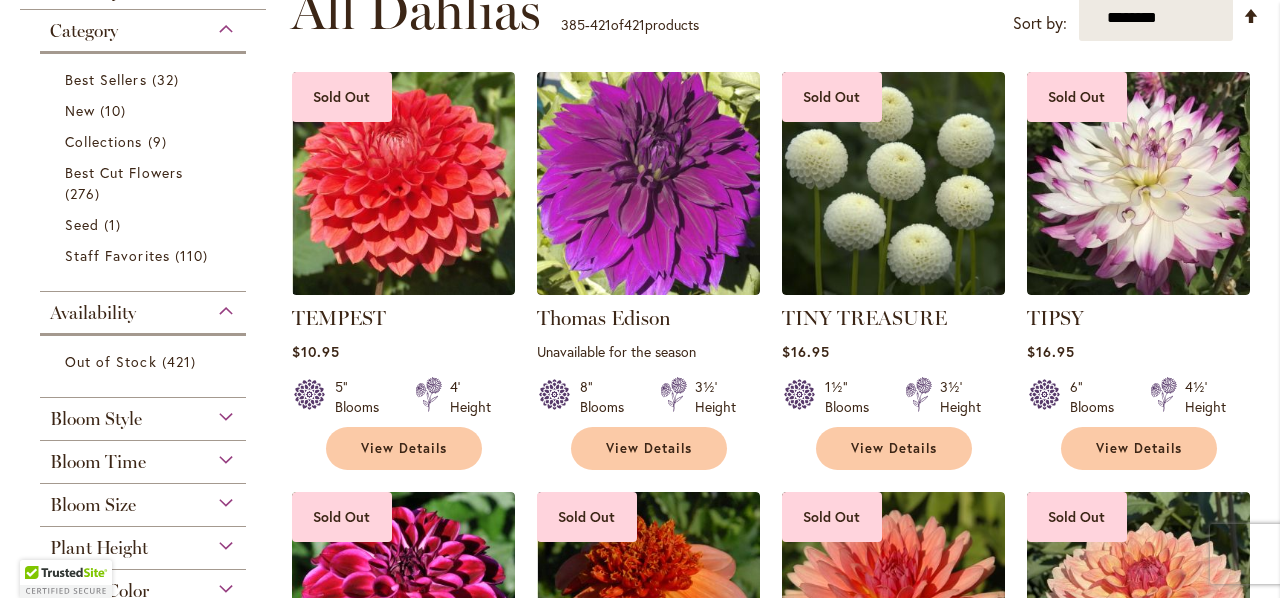 type on "**********" 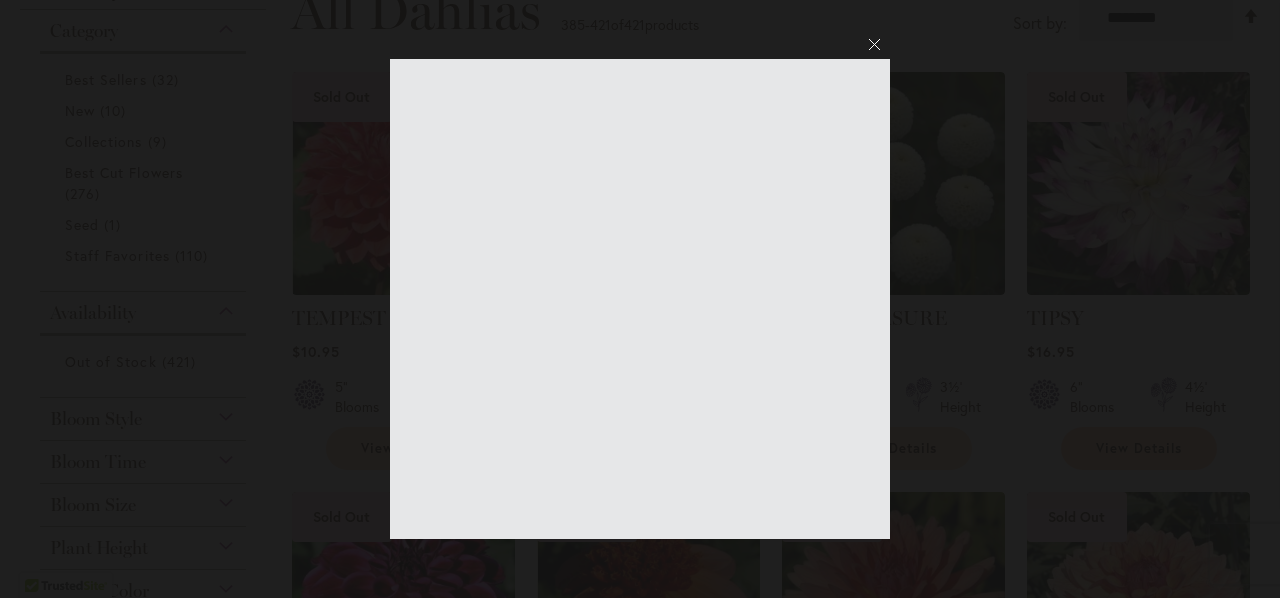 click at bounding box center [640, 299] 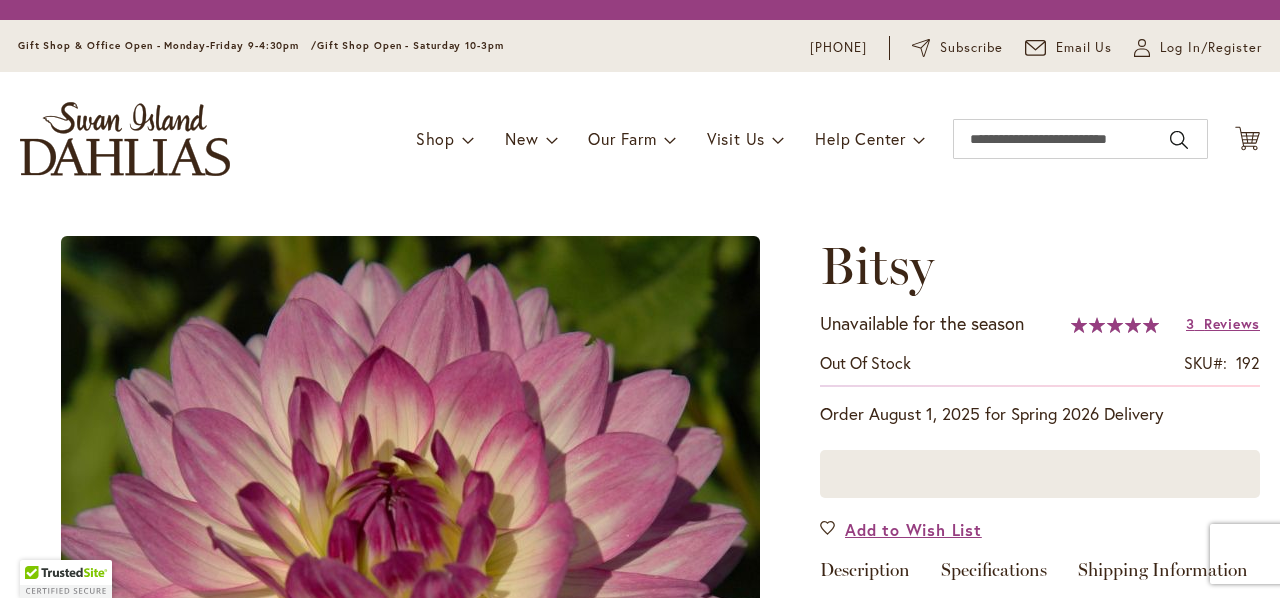 scroll, scrollTop: 0, scrollLeft: 0, axis: both 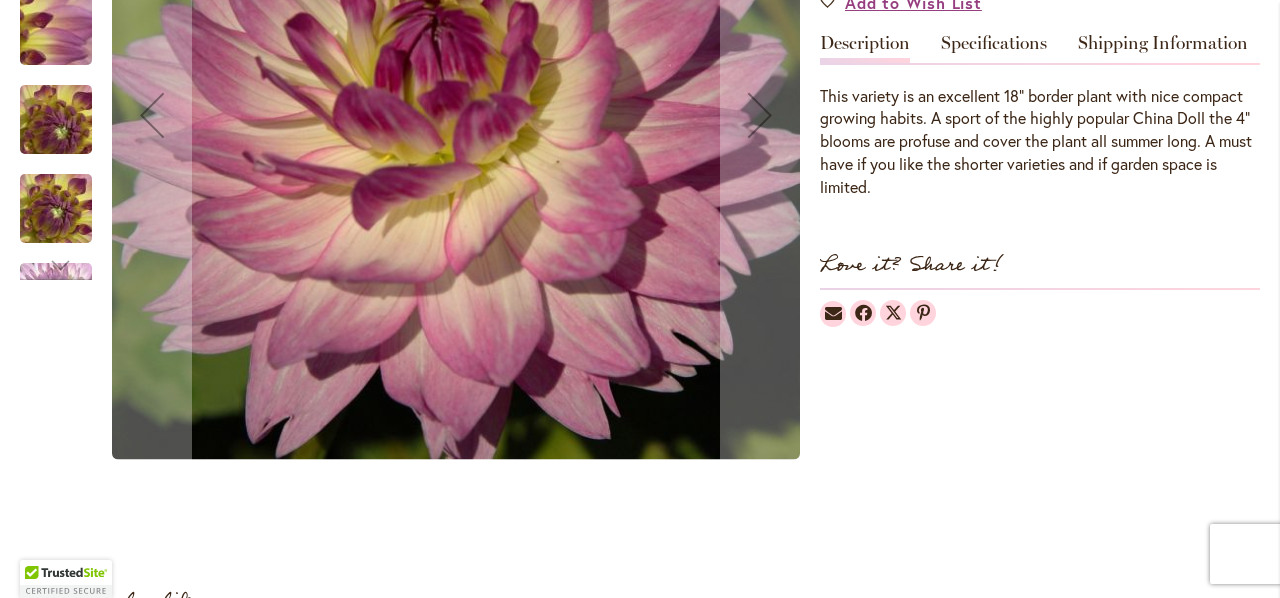 type on "**********" 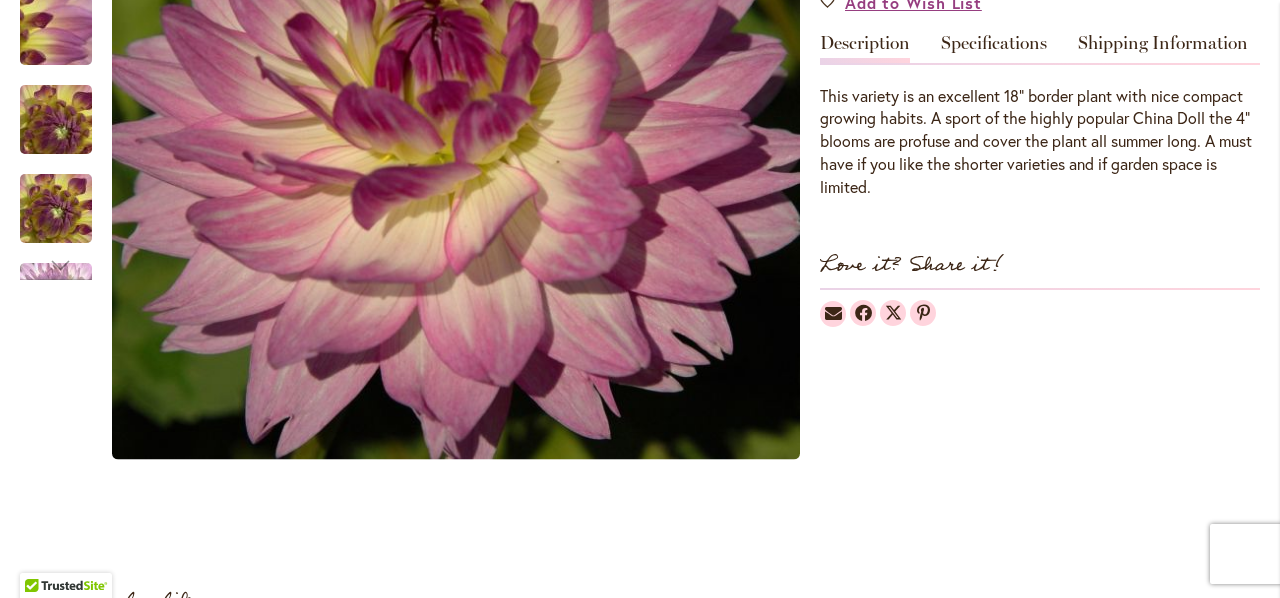 scroll, scrollTop: 60, scrollLeft: 0, axis: vertical 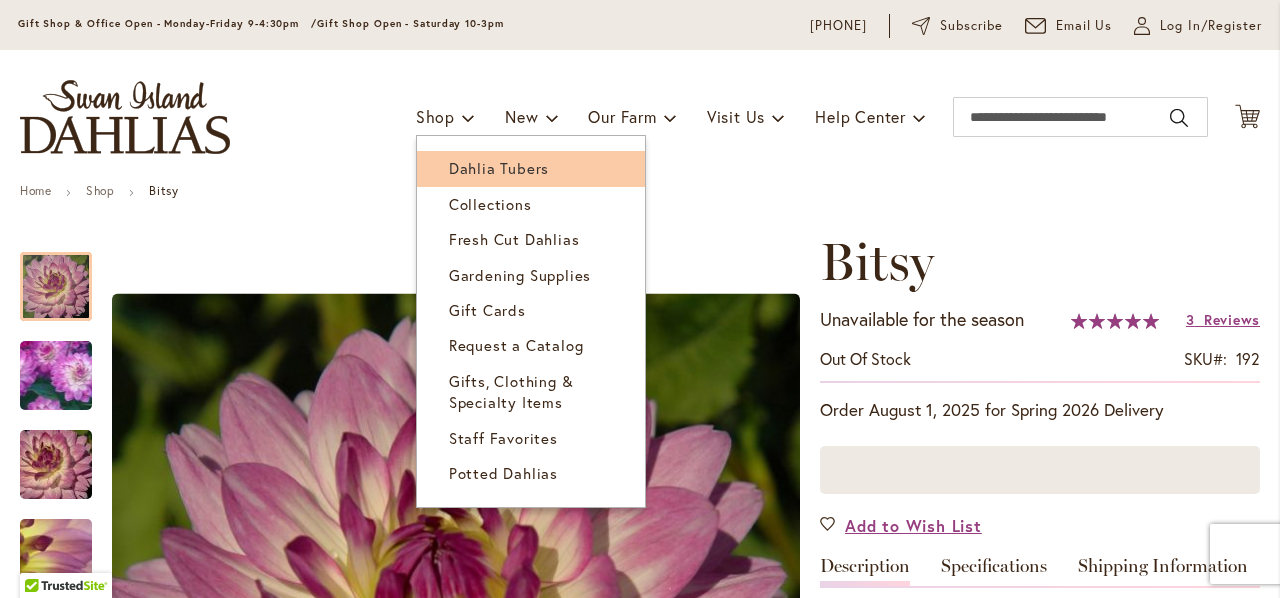 click on "Dahlia Tubers" at bounding box center (499, 168) 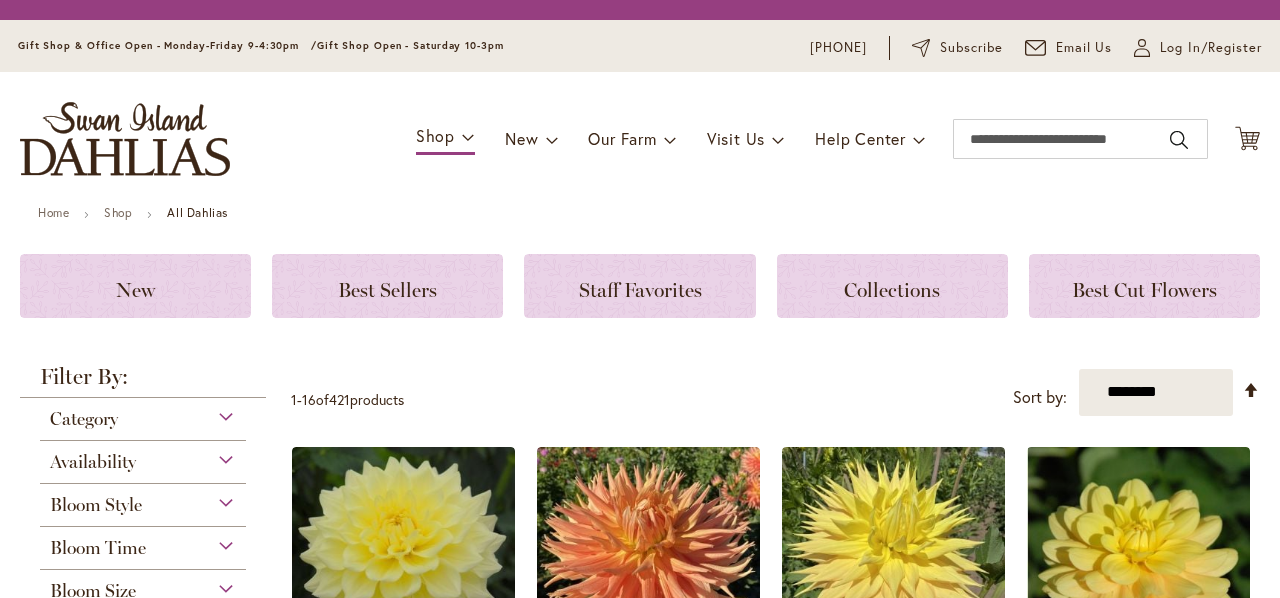 scroll, scrollTop: 0, scrollLeft: 0, axis: both 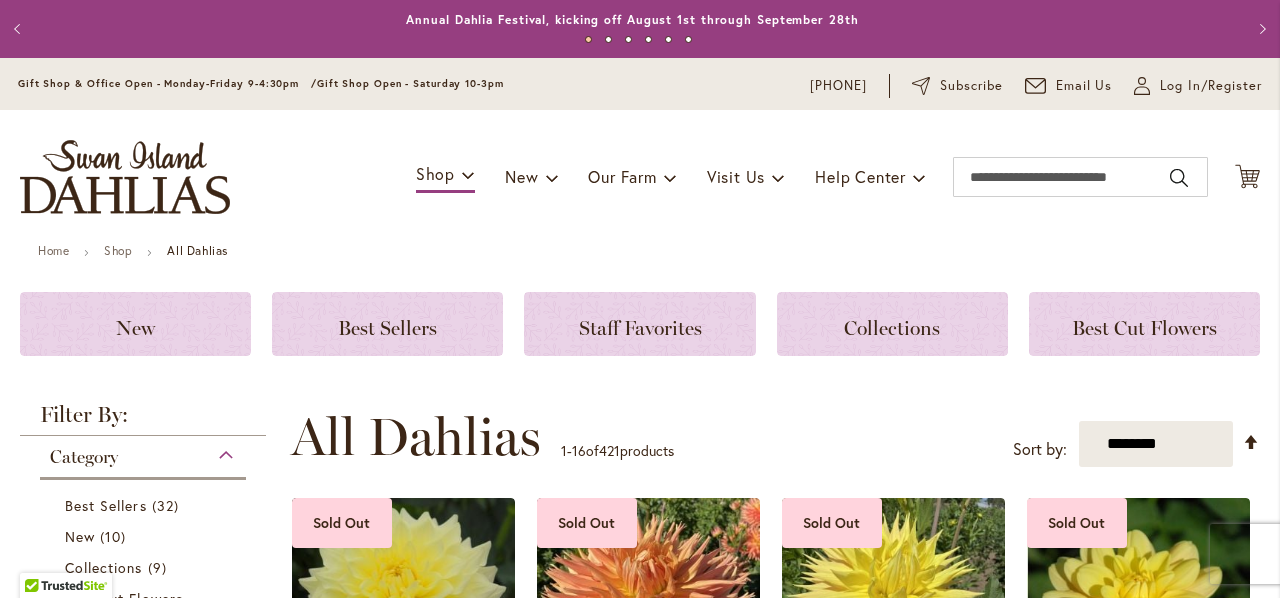 type on "**********" 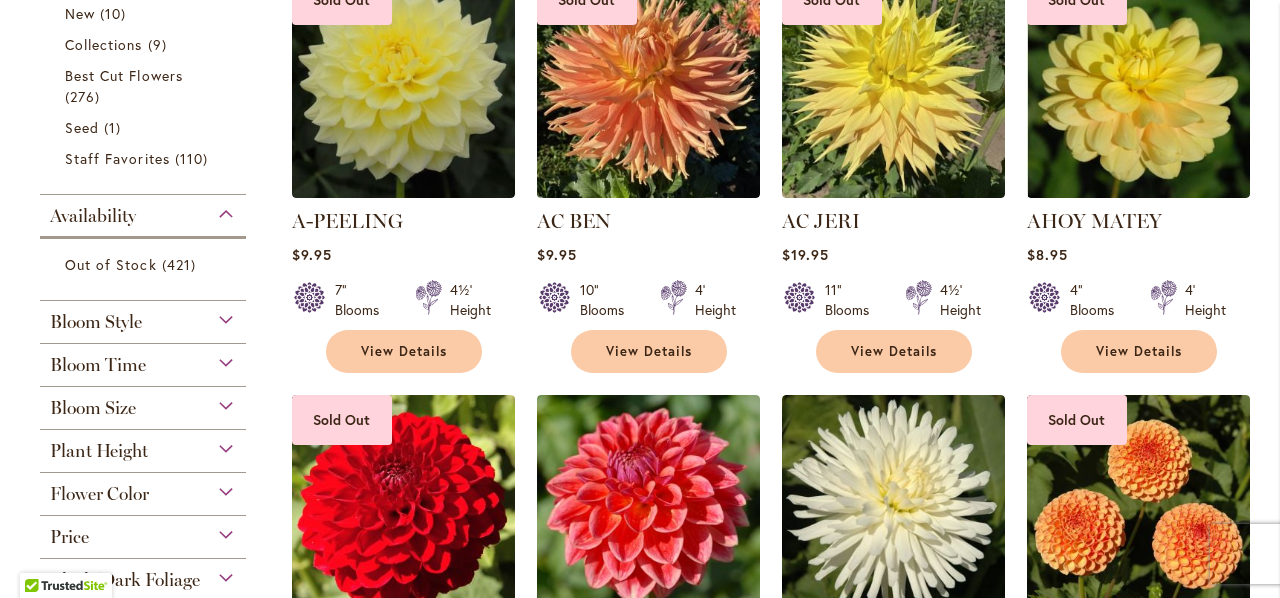 scroll, scrollTop: 1046, scrollLeft: 0, axis: vertical 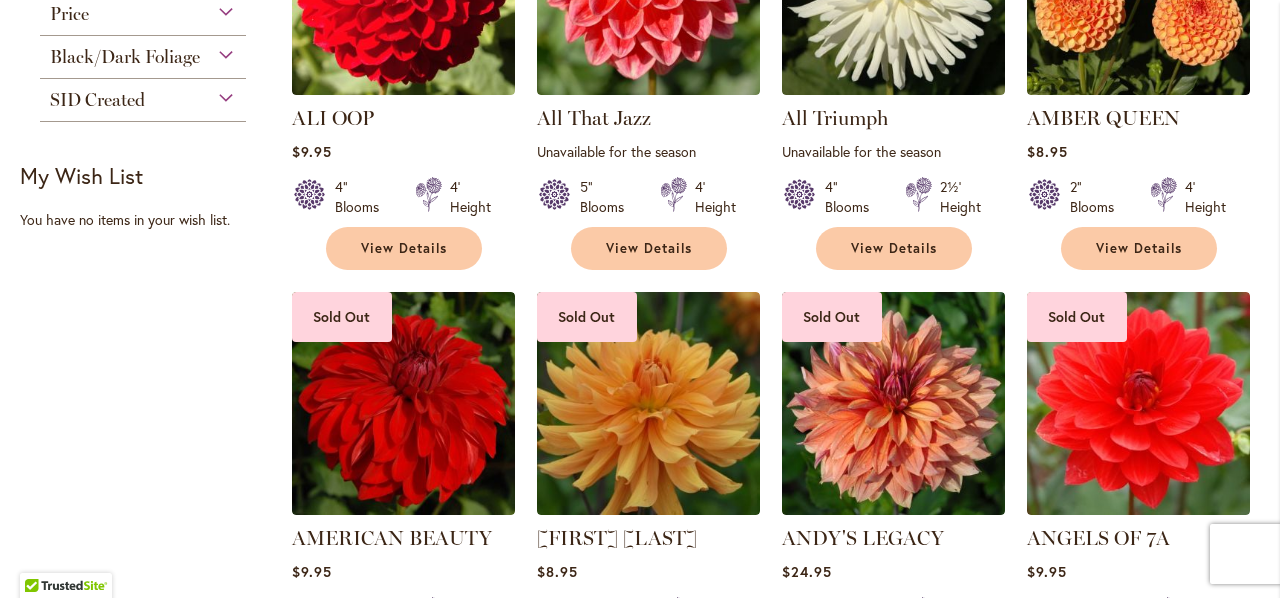 click on "Flower Color" at bounding box center [143, -34] 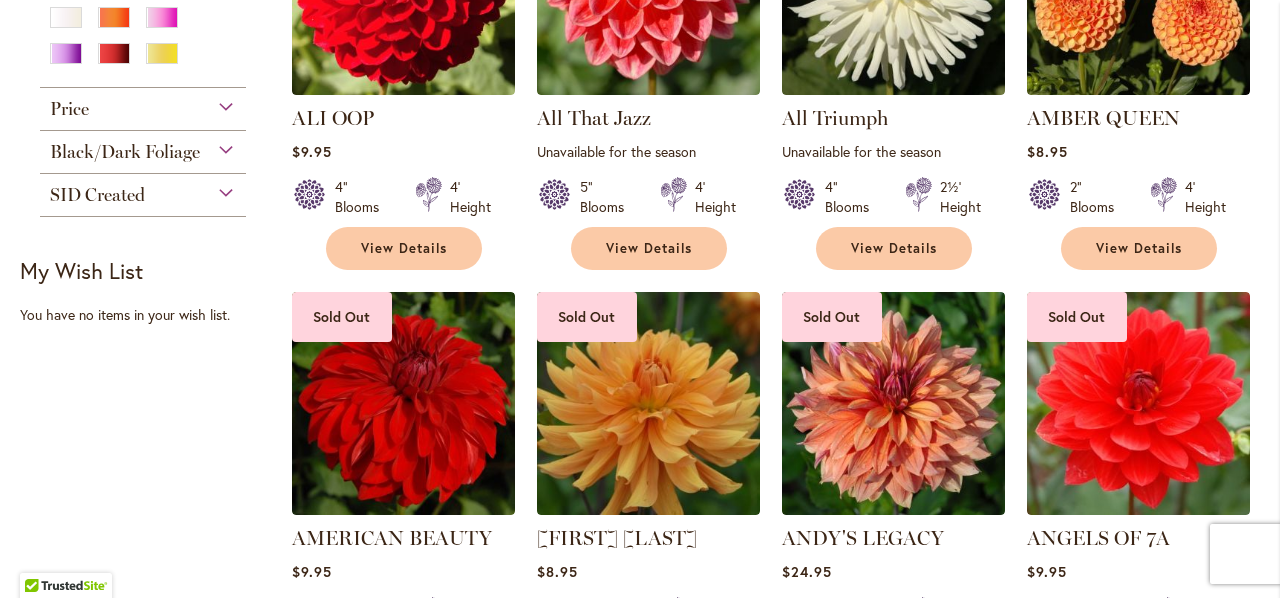 click on "Flower Color" at bounding box center (143, -34) 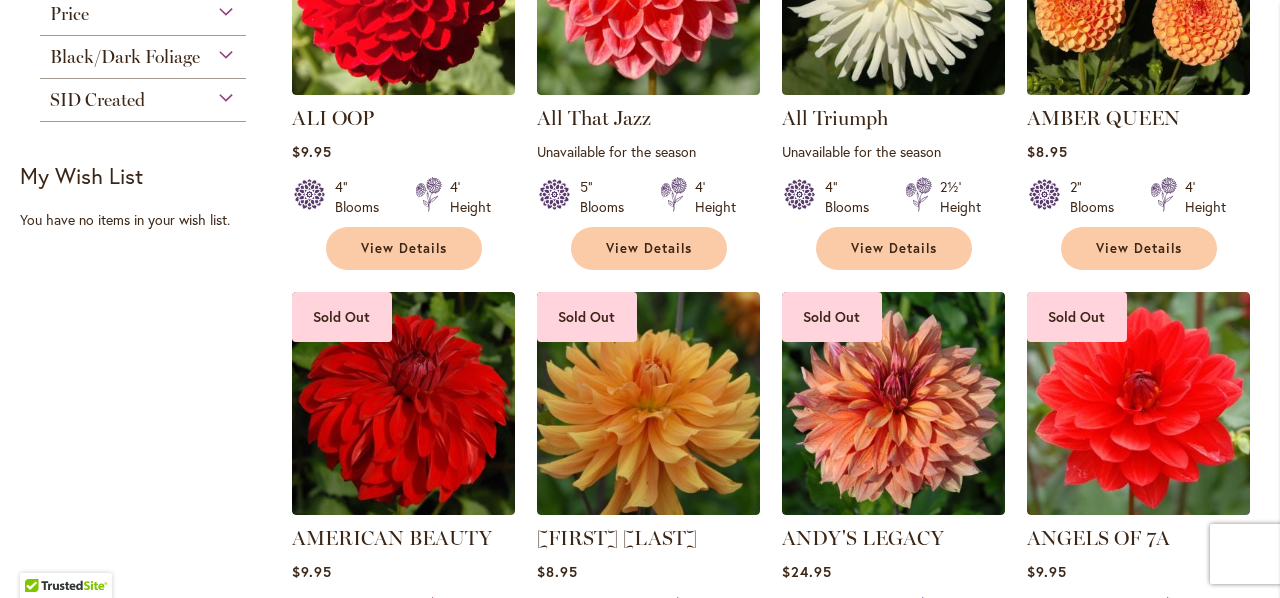click on "Flower Color" at bounding box center (143, -34) 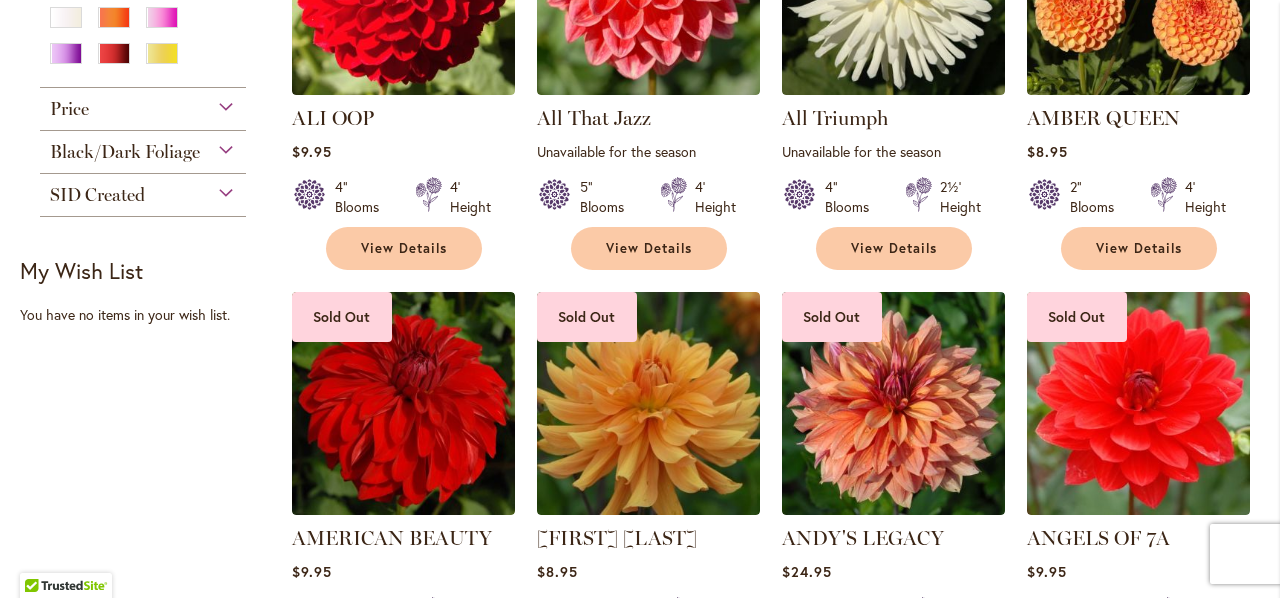 click on "Flower Color" at bounding box center [143, -34] 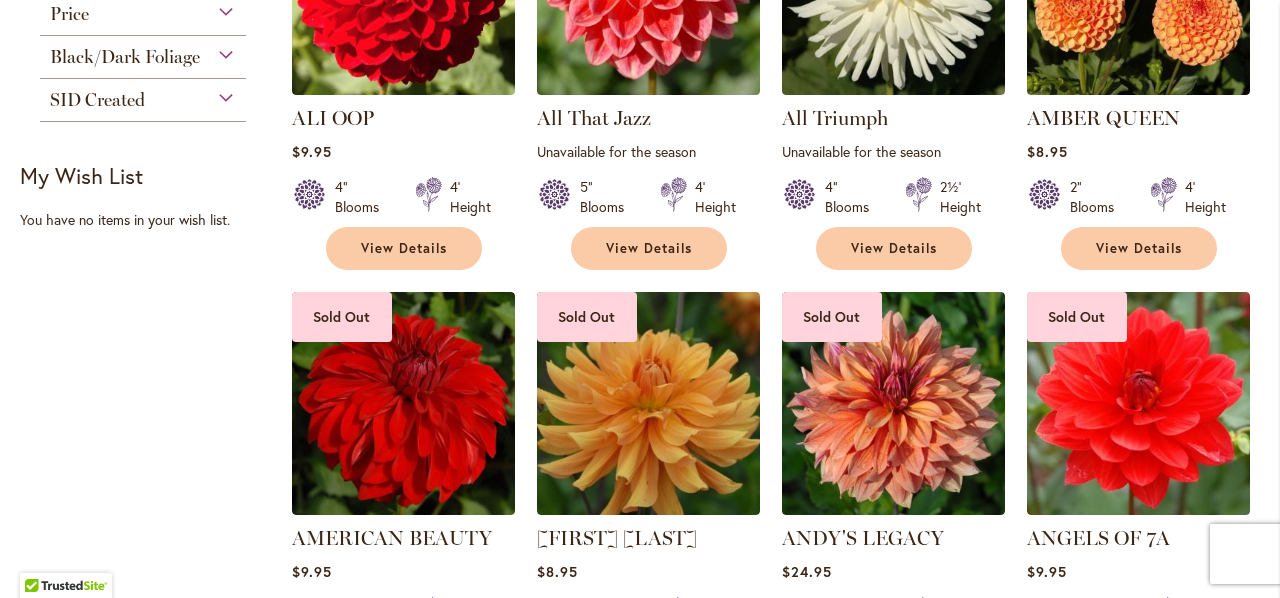 click on "Flower Color" at bounding box center [143, -34] 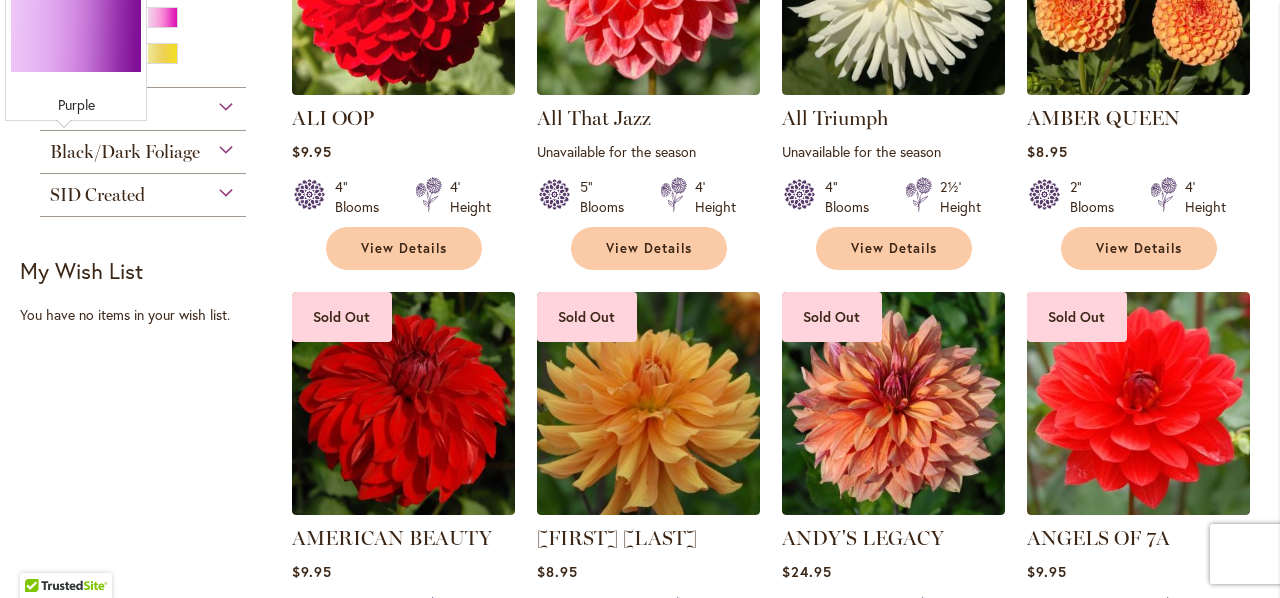 click at bounding box center [66, 53] 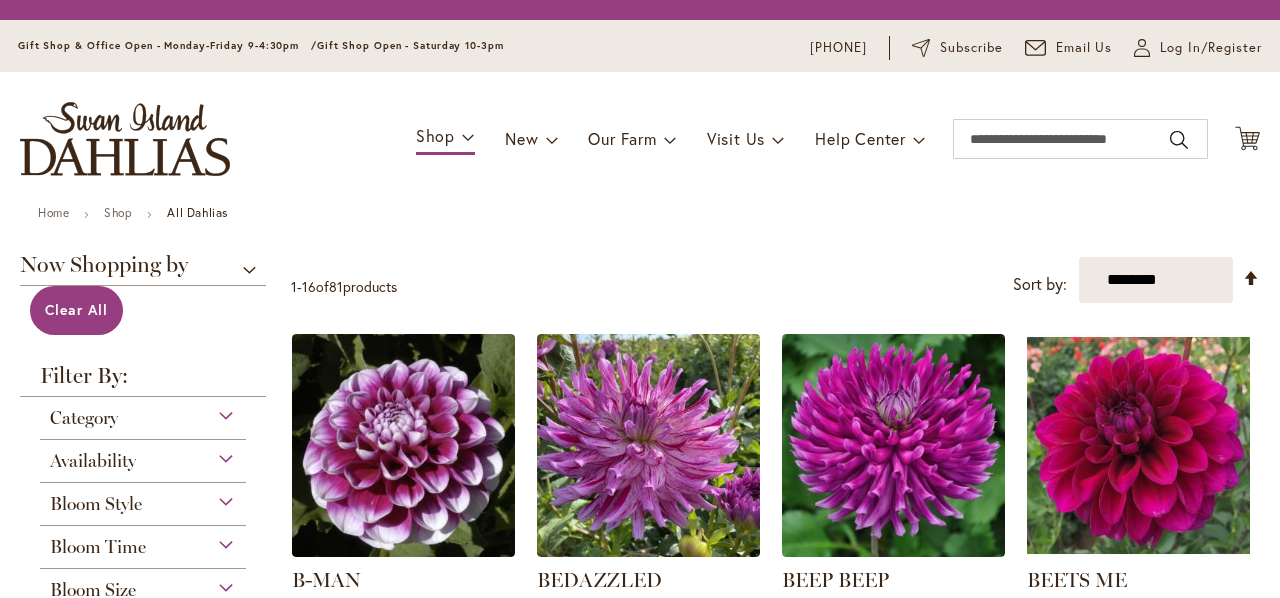 scroll, scrollTop: 0, scrollLeft: 0, axis: both 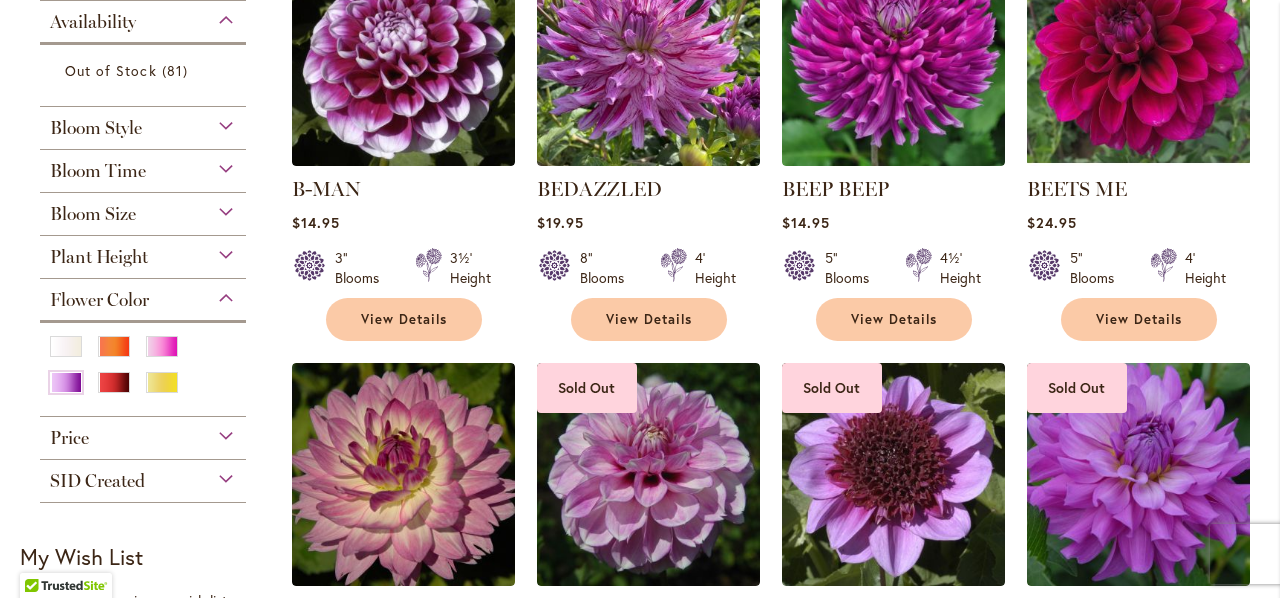 type on "**********" 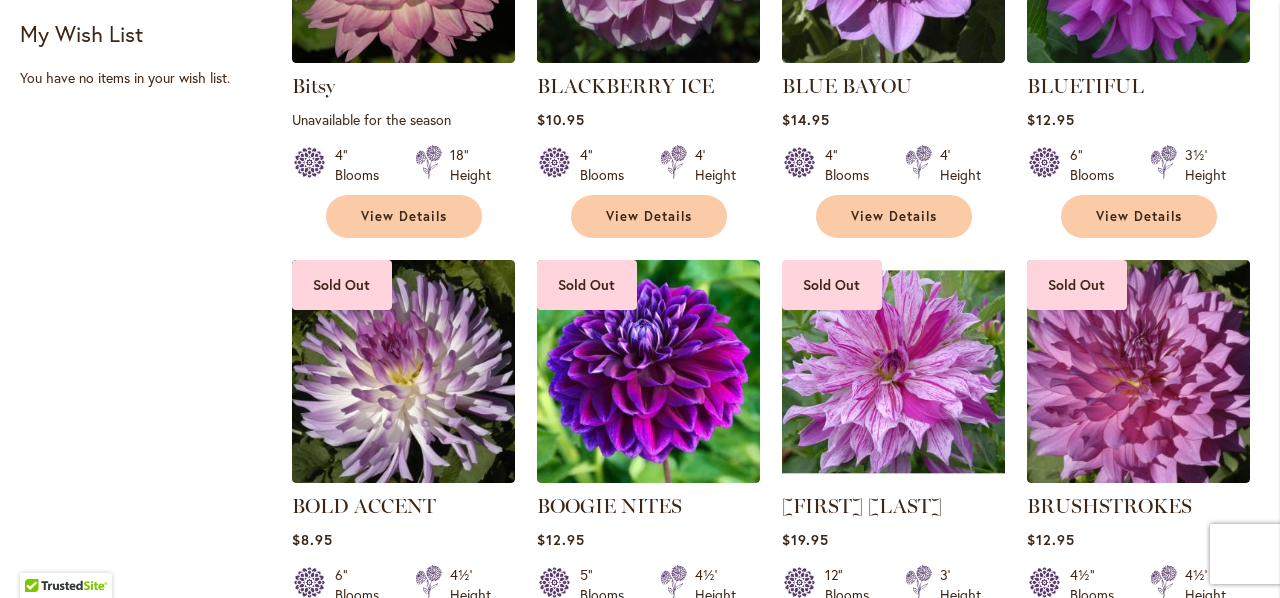 scroll, scrollTop: 1568, scrollLeft: 0, axis: vertical 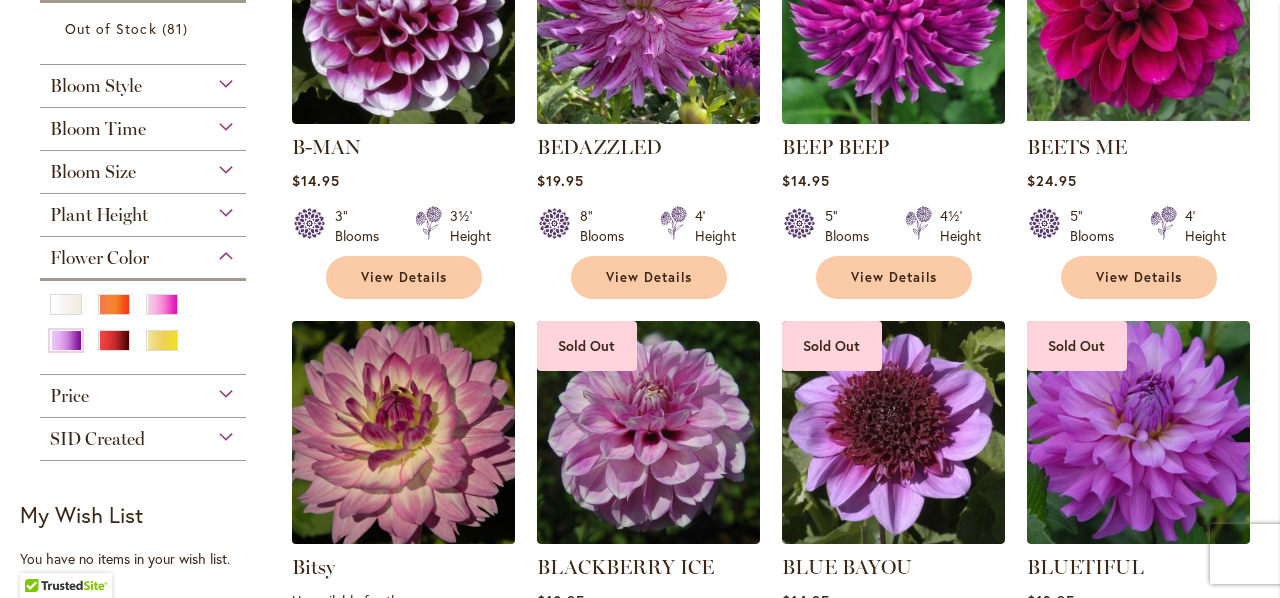 click at bounding box center [403, 432] 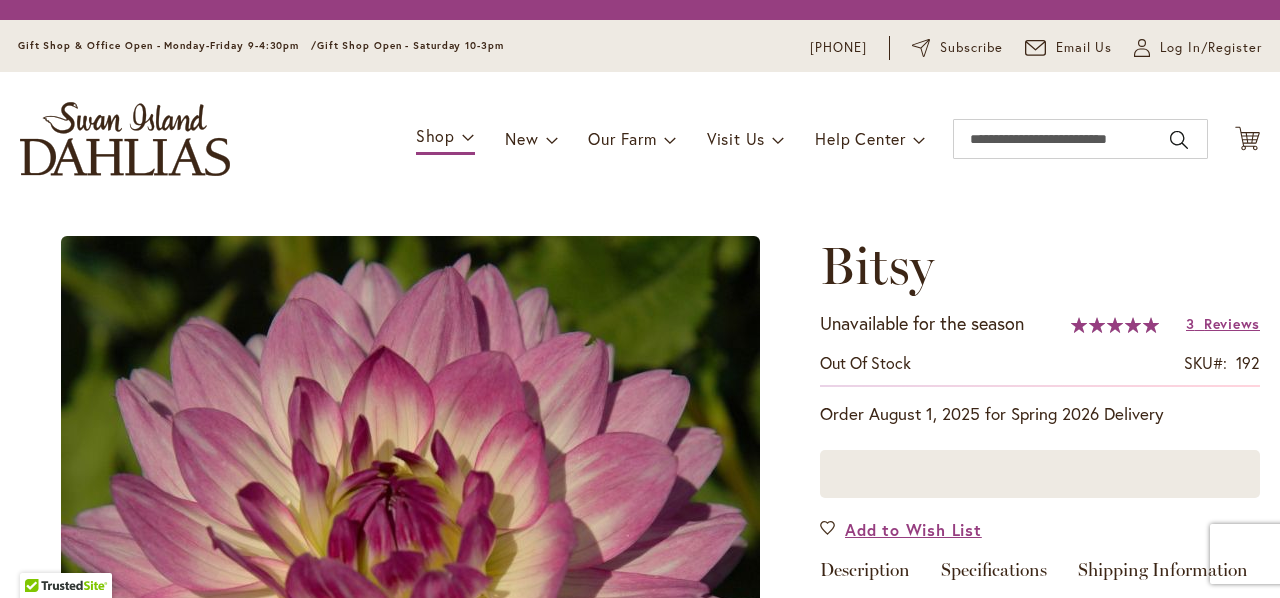 scroll, scrollTop: 0, scrollLeft: 0, axis: both 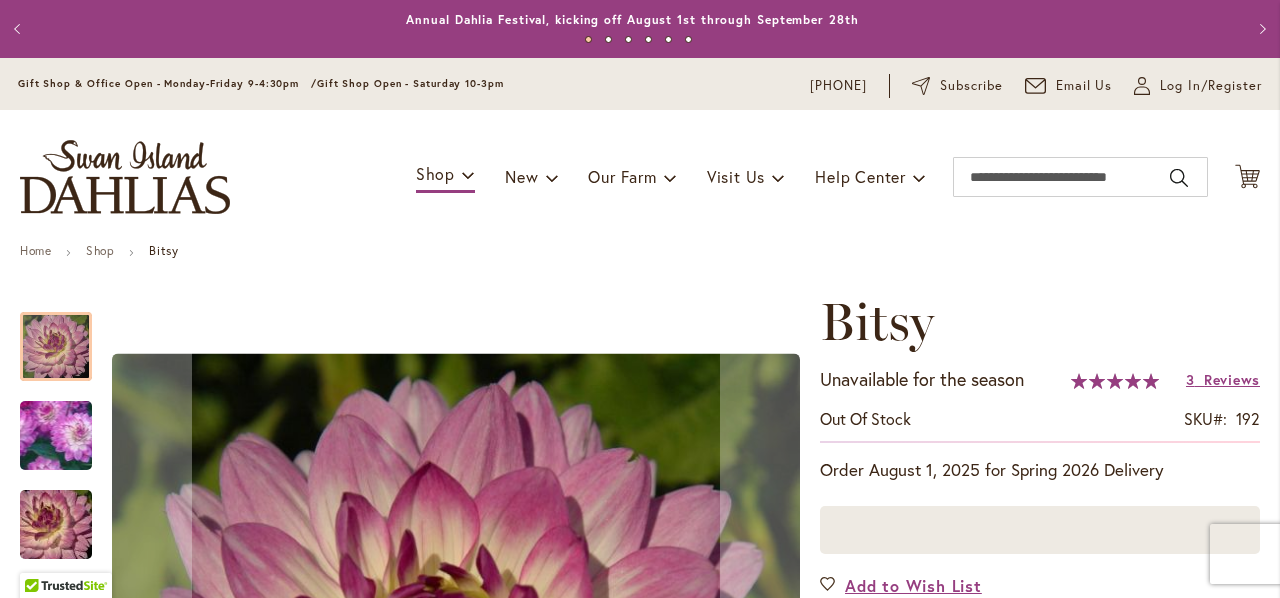 type on "**********" 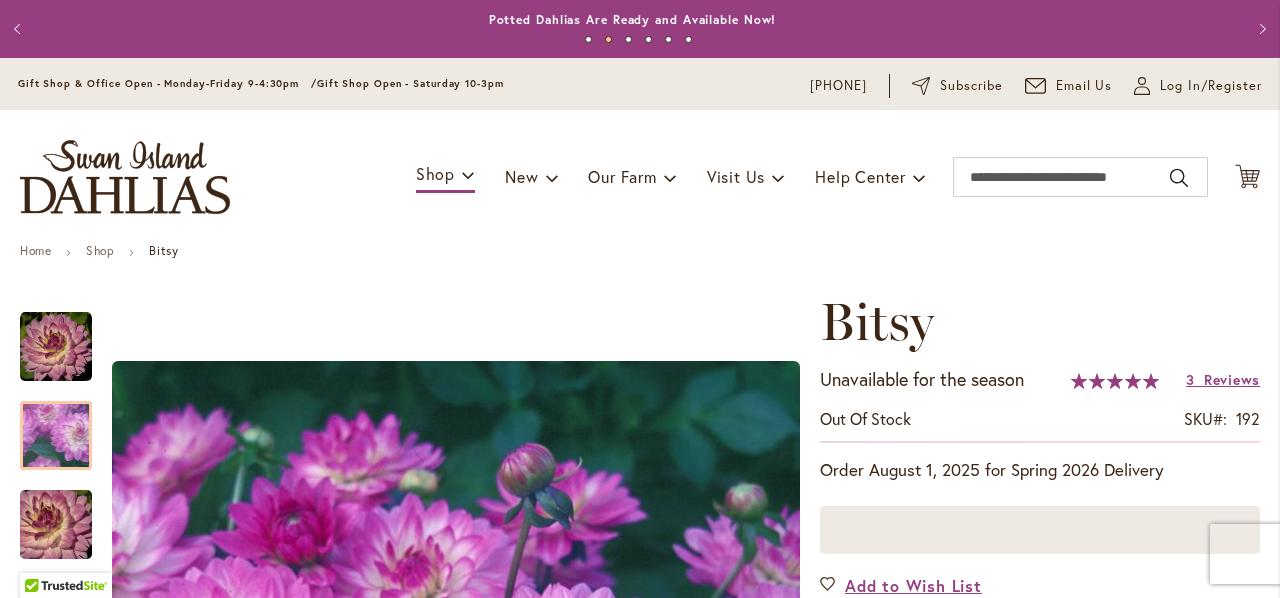 scroll, scrollTop: 523, scrollLeft: 0, axis: vertical 